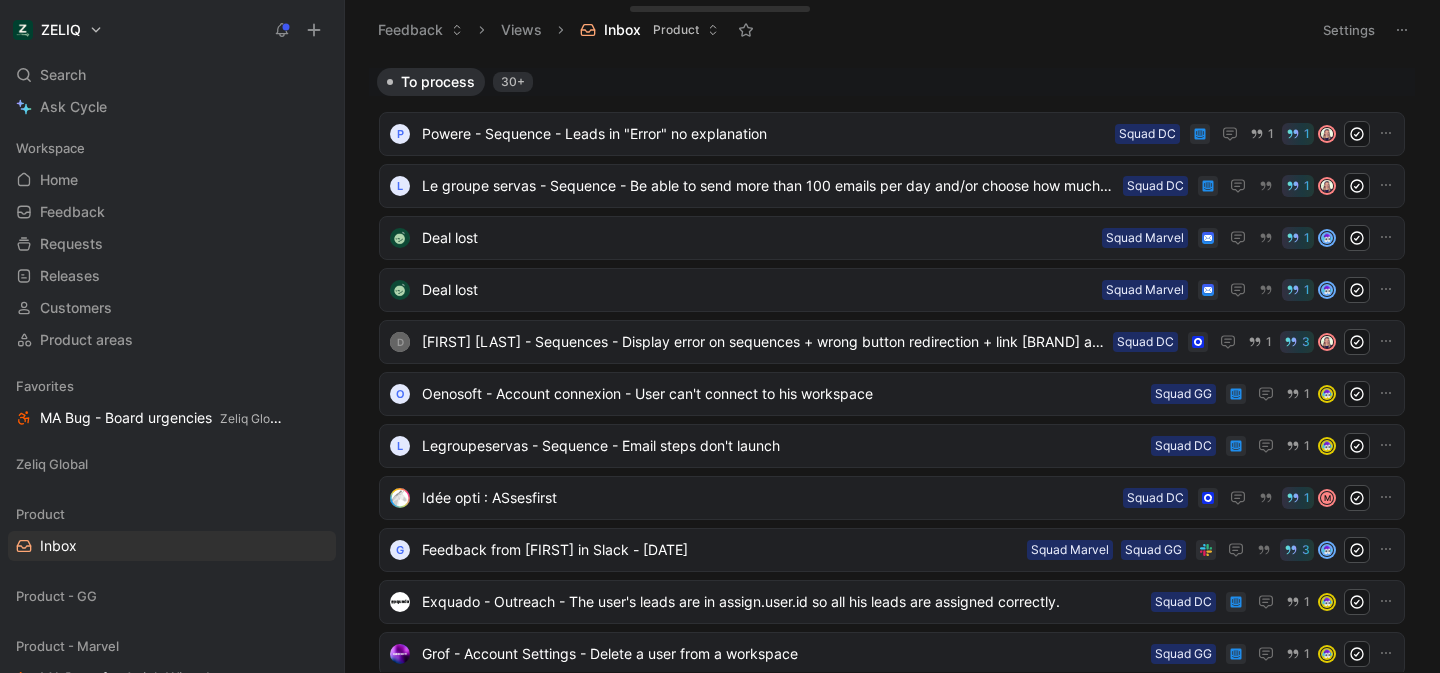 scroll, scrollTop: 0, scrollLeft: 0, axis: both 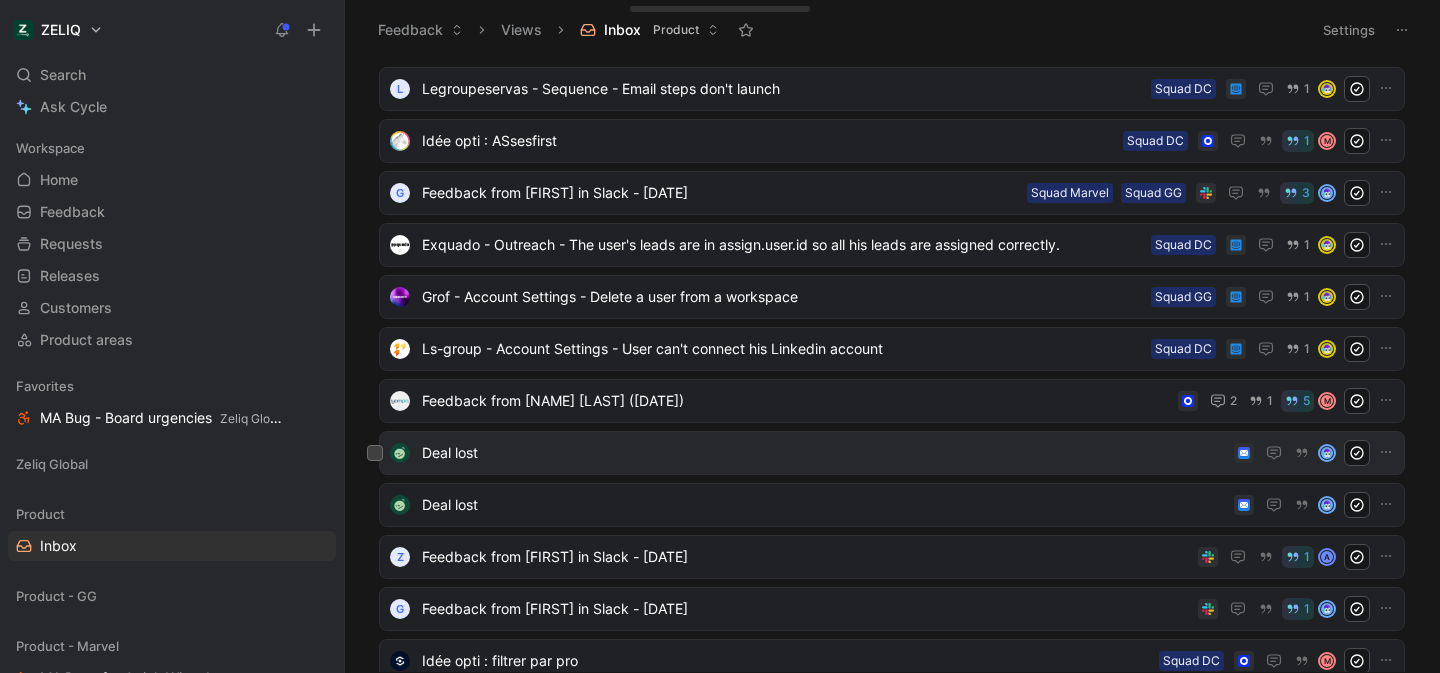 click on "Deal lost" at bounding box center [824, 453] 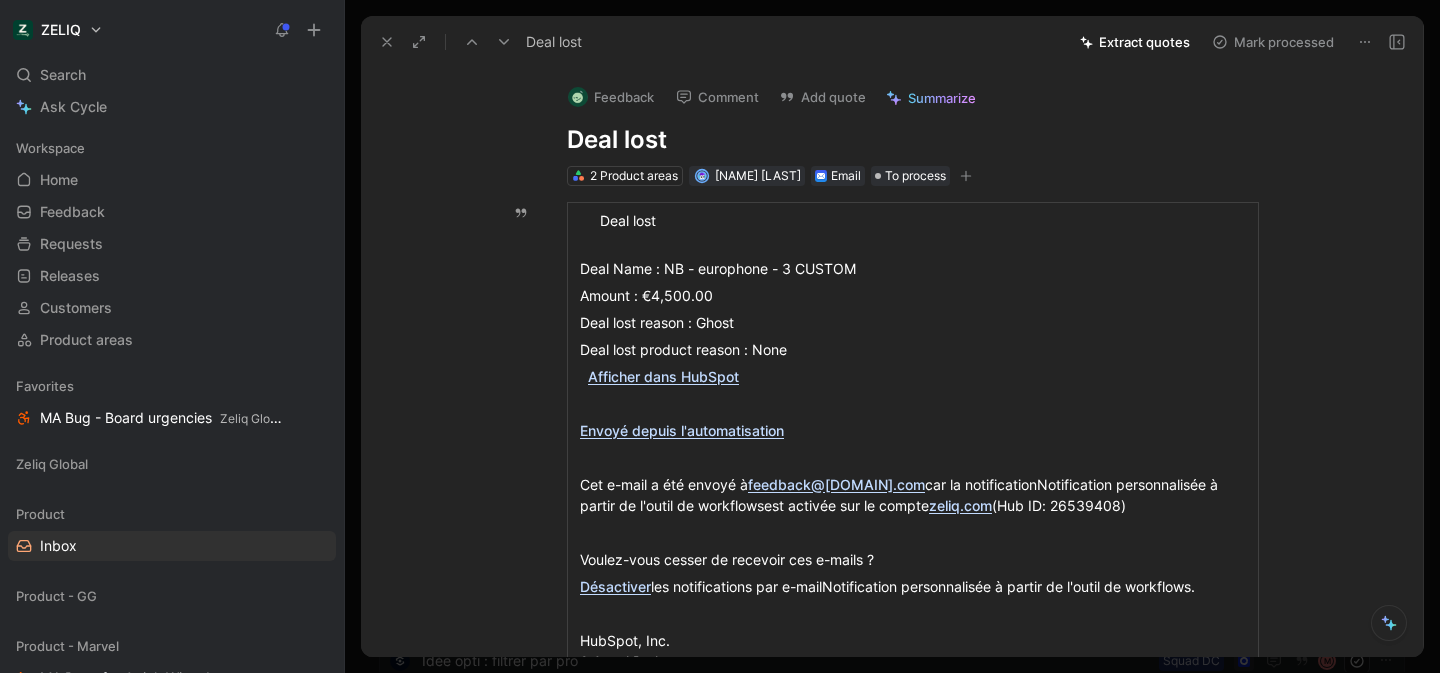 click on "Mark processed" at bounding box center [1273, 42] 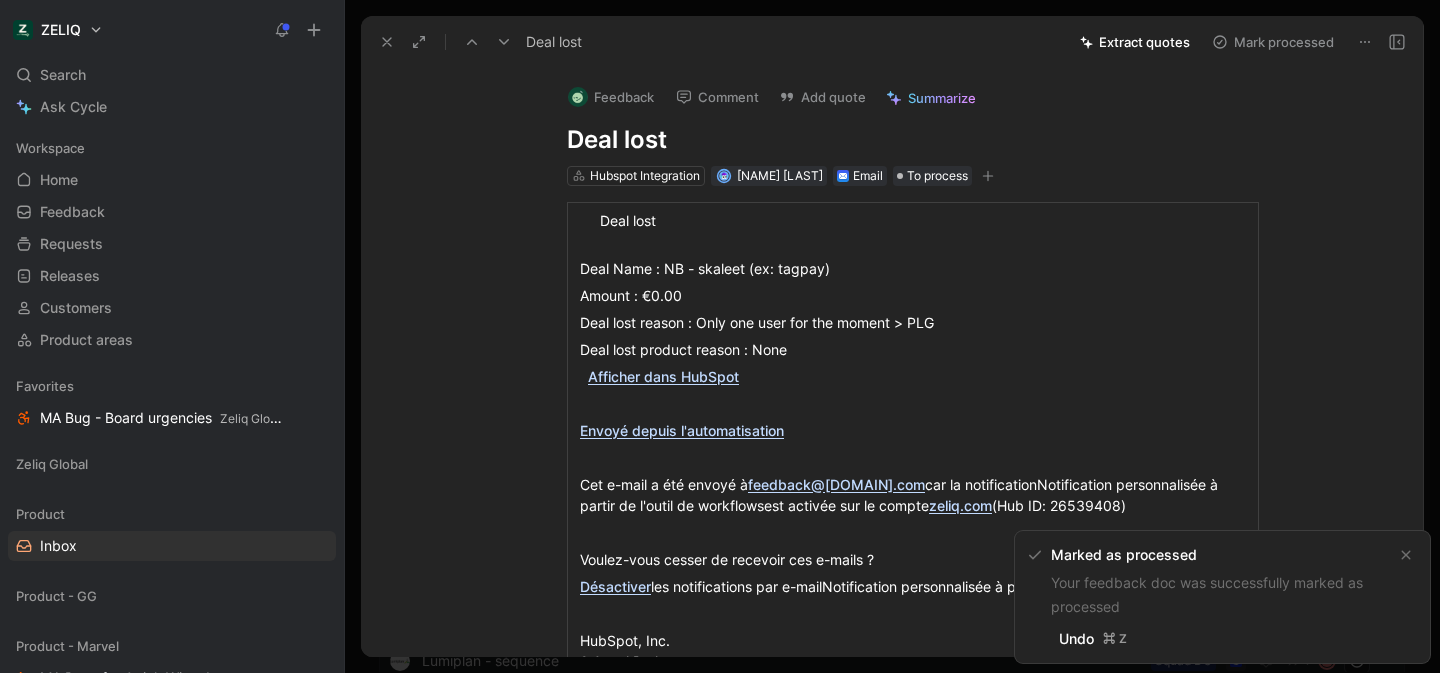 click on "Mark processed" at bounding box center (1273, 42) 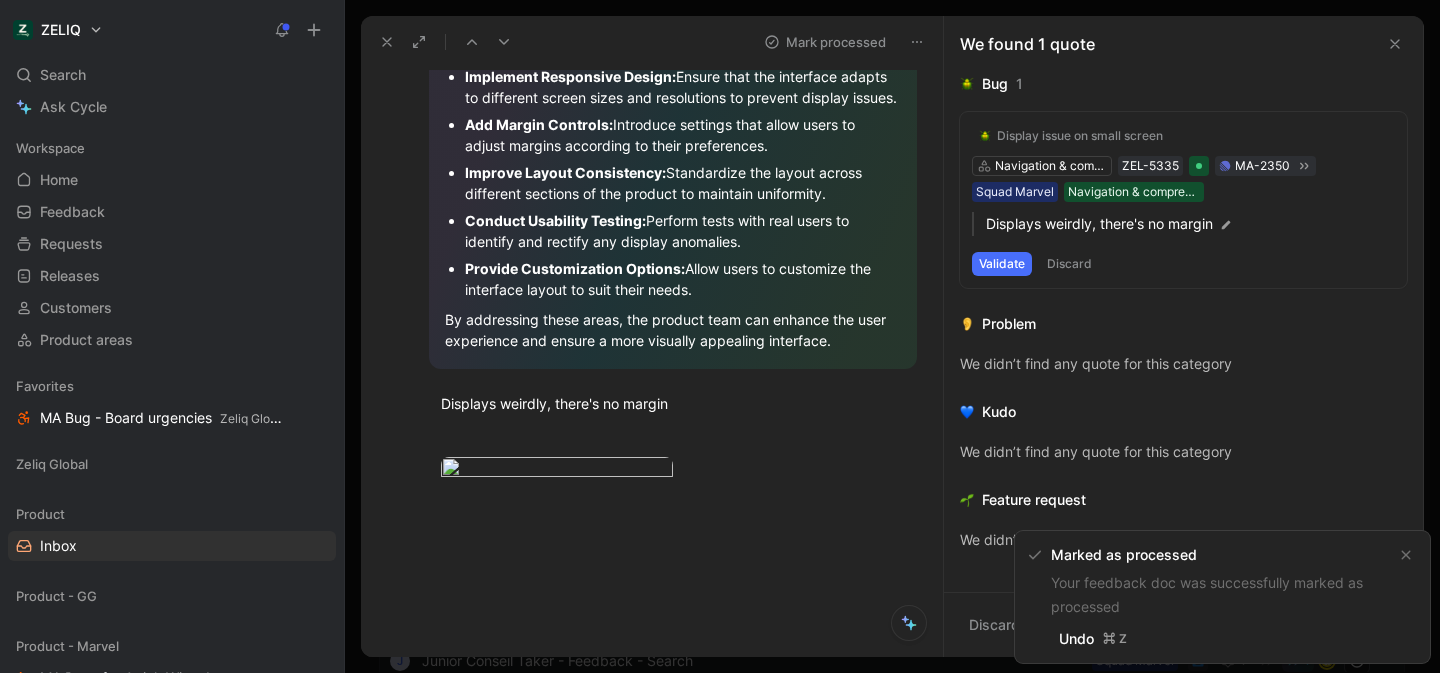 scroll, scrollTop: 343, scrollLeft: 0, axis: vertical 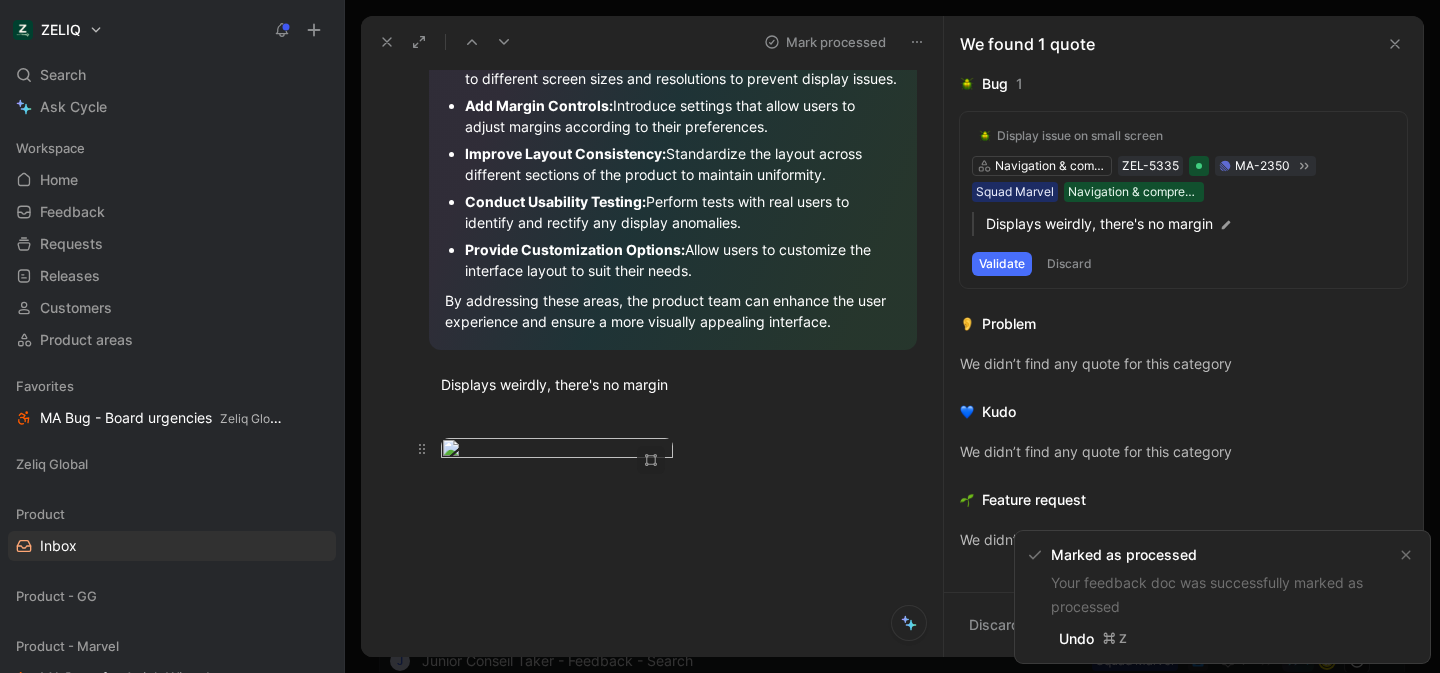 click on "ZEL-8278
To pick up a draggable item, press the space bar.
While dragging, use the arrow keys to move the item.
Press space again to drop the item in its new position, or press escape to cancel.
Help center Invite member Feedback Views Inbox Product Settings To process 58+ P Powere - Sequence - Leads in "Error" no explanation Squad DC 1 1 L Squad DC 1 Deal lost Squad Marvel 1 Deal lost Squad Marvel 1 D Squad DC 1 3 o Squad GG 1 L Squad DC 1 Idée opti : ASsesfirst Squad DC 1" at bounding box center (720, 336) 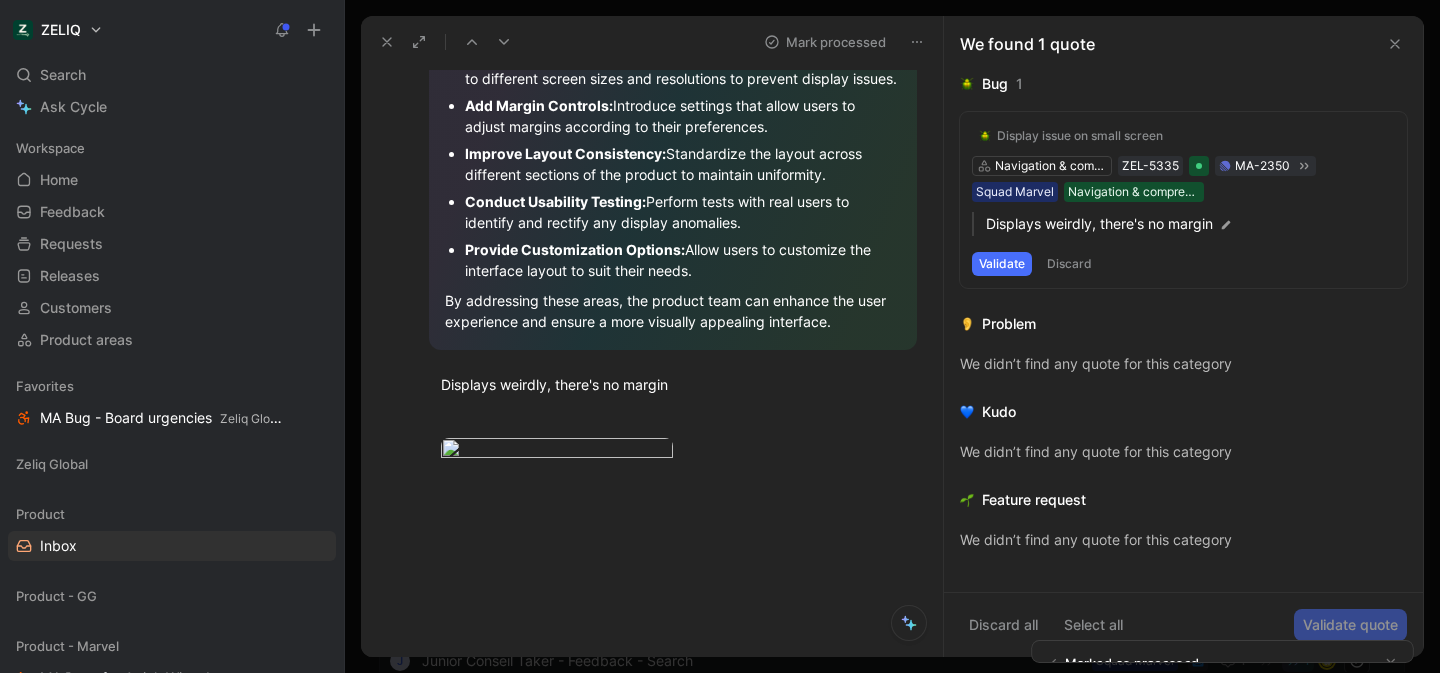 drag, startPoint x: 567, startPoint y: 489, endPoint x: 627, endPoint y: 417, distance: 93.723 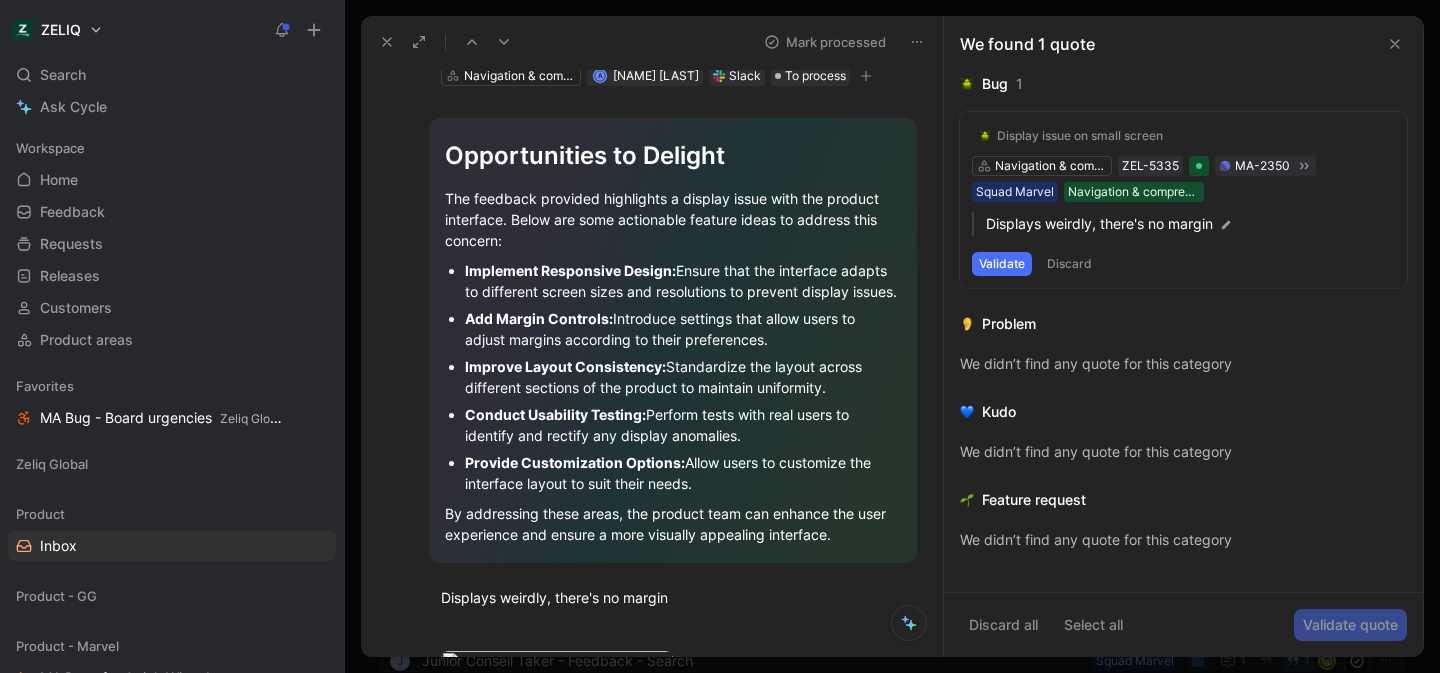 scroll, scrollTop: 0, scrollLeft: 0, axis: both 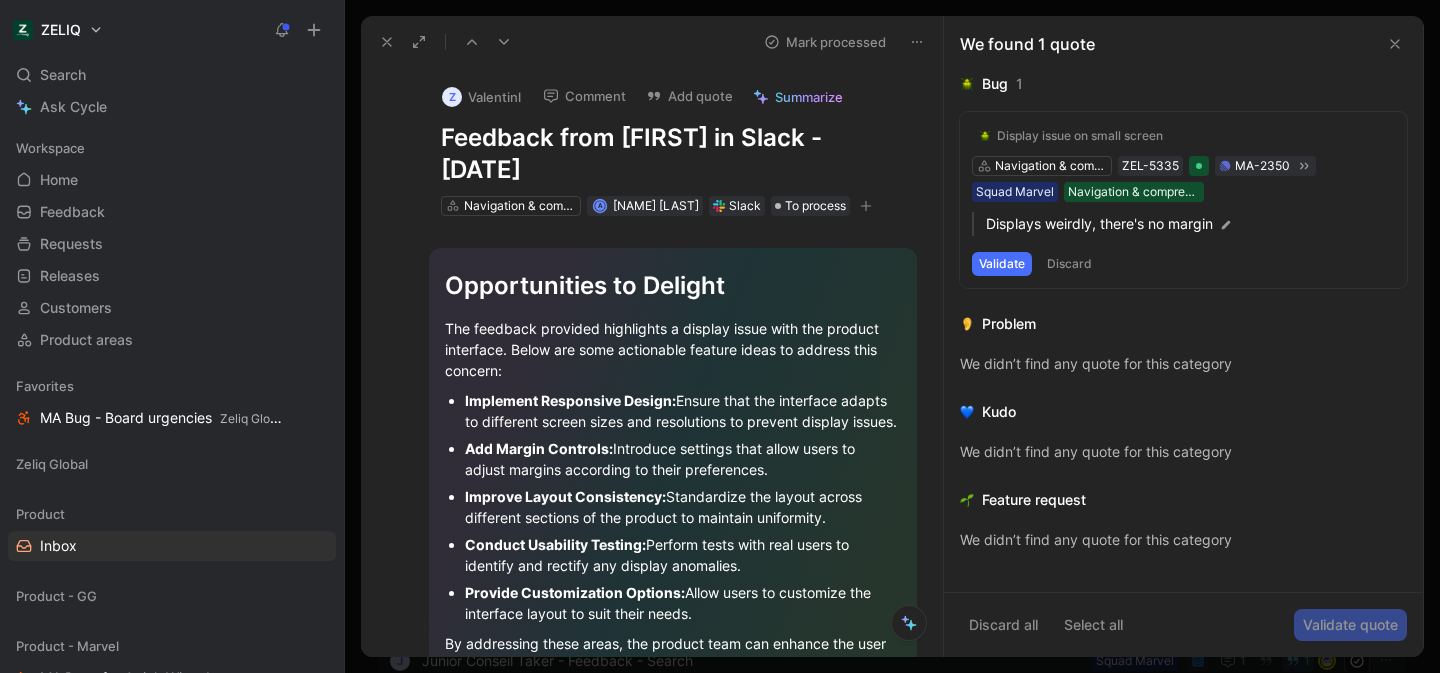 click at bounding box center (866, 206) 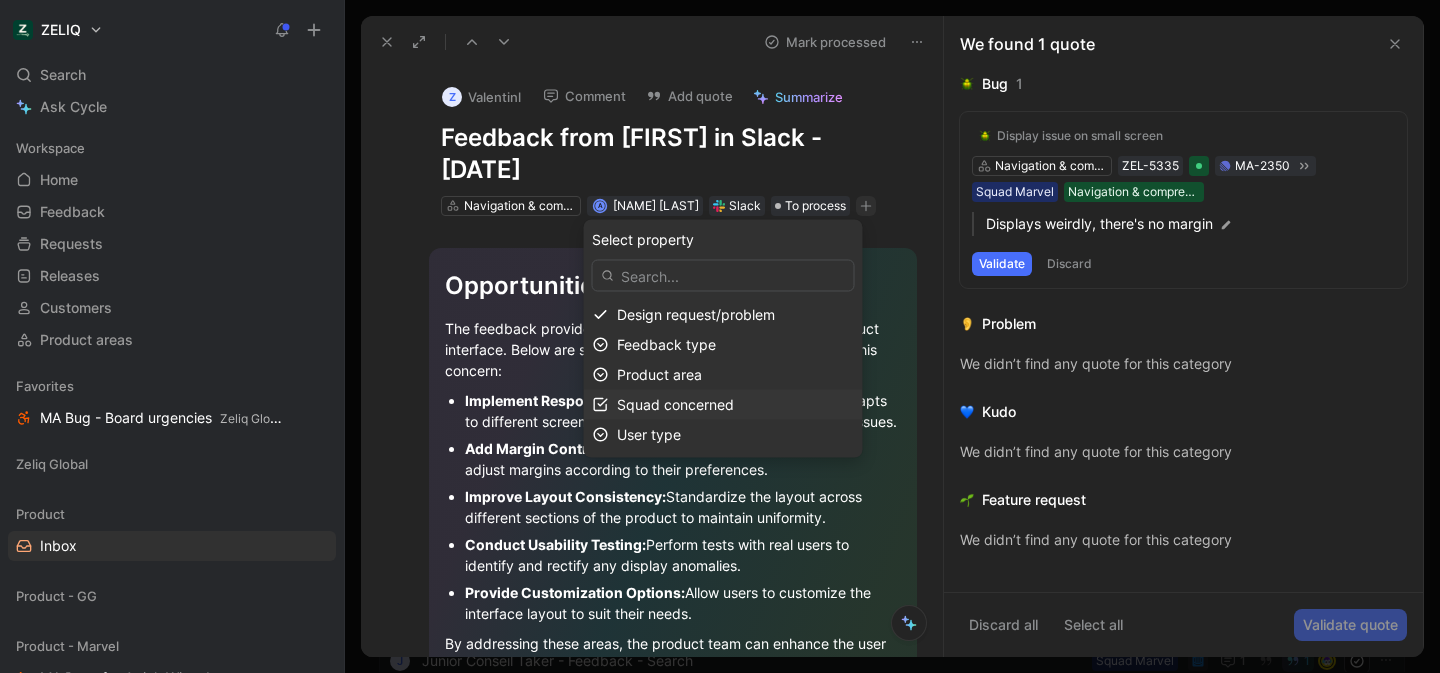 click on "Squad concerned" at bounding box center [675, 404] 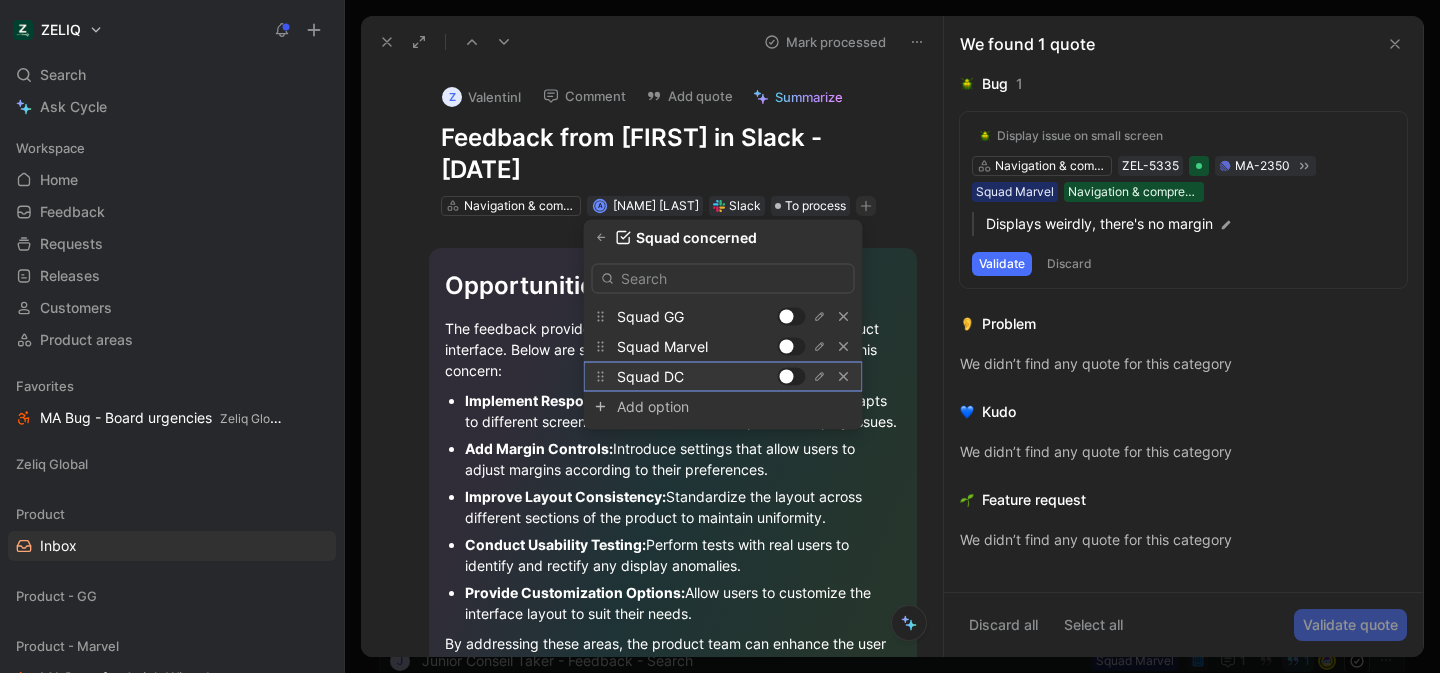 click at bounding box center [787, 377] 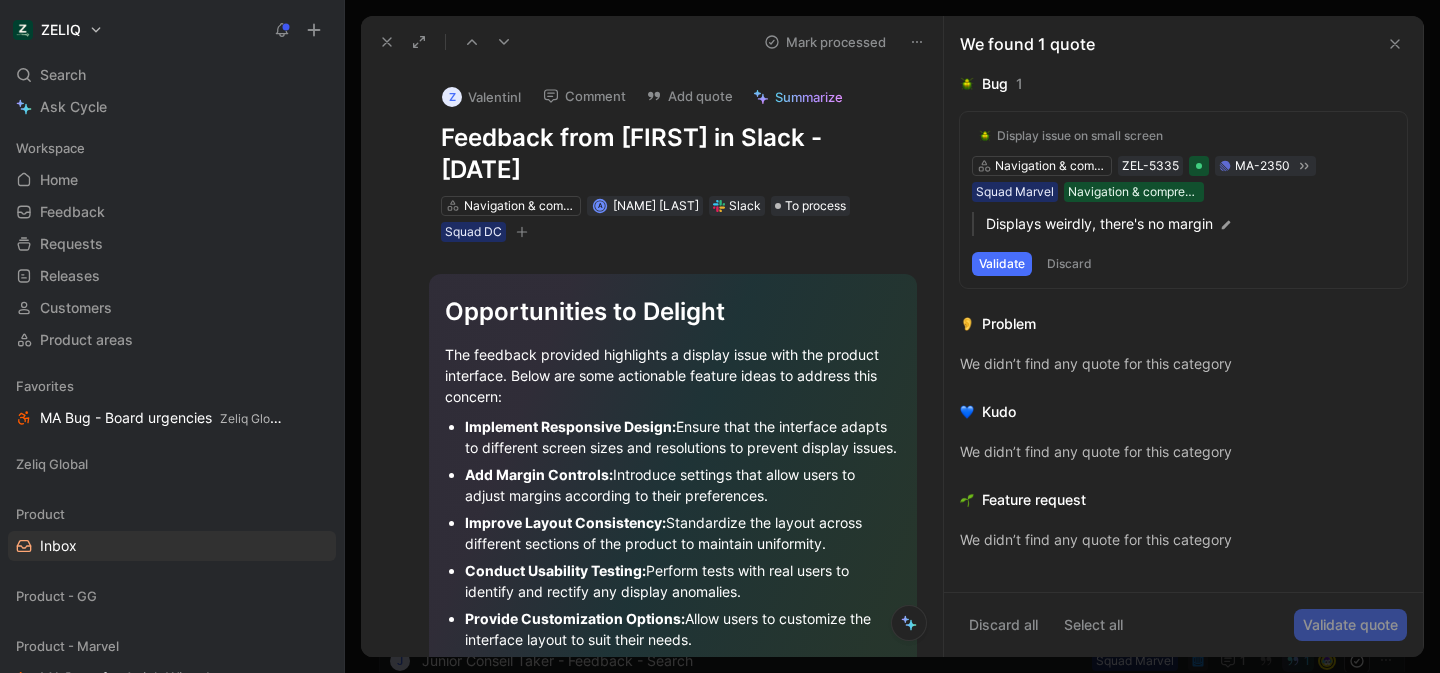 click at bounding box center [1395, 44] 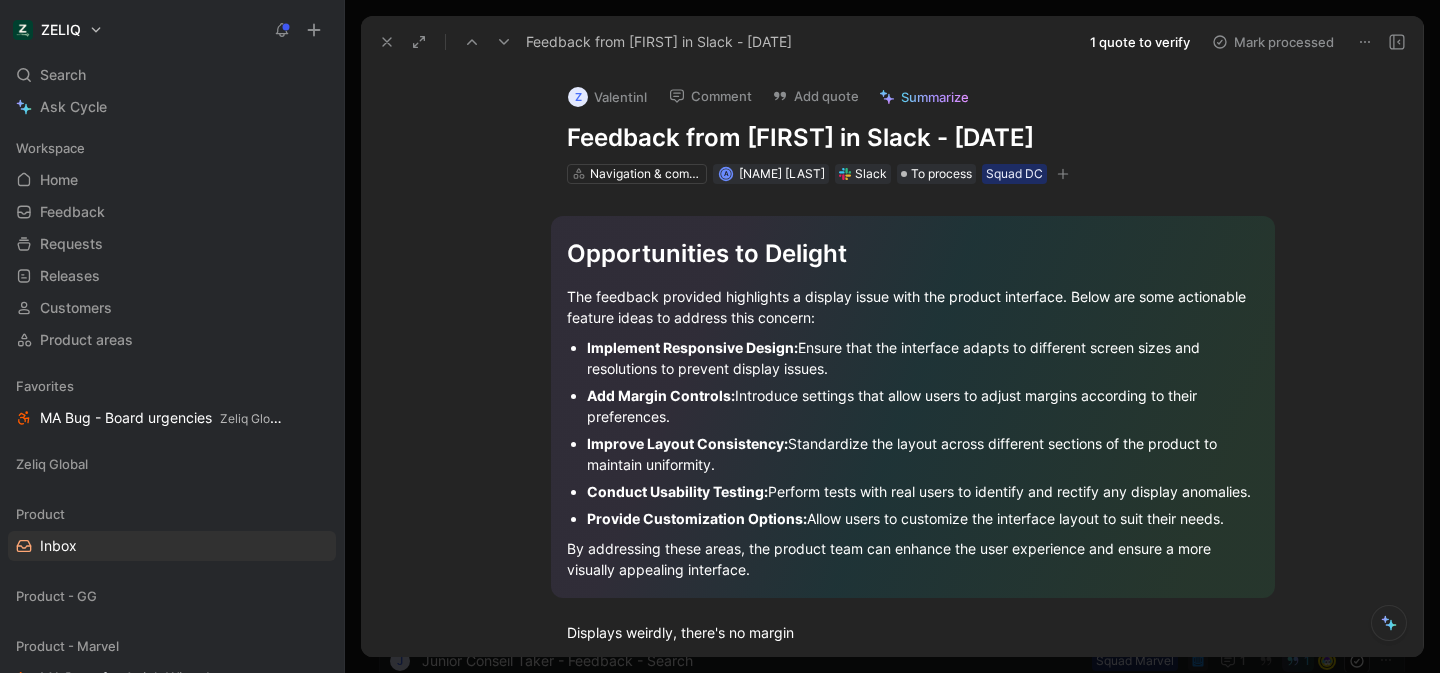 click at bounding box center (387, 42) 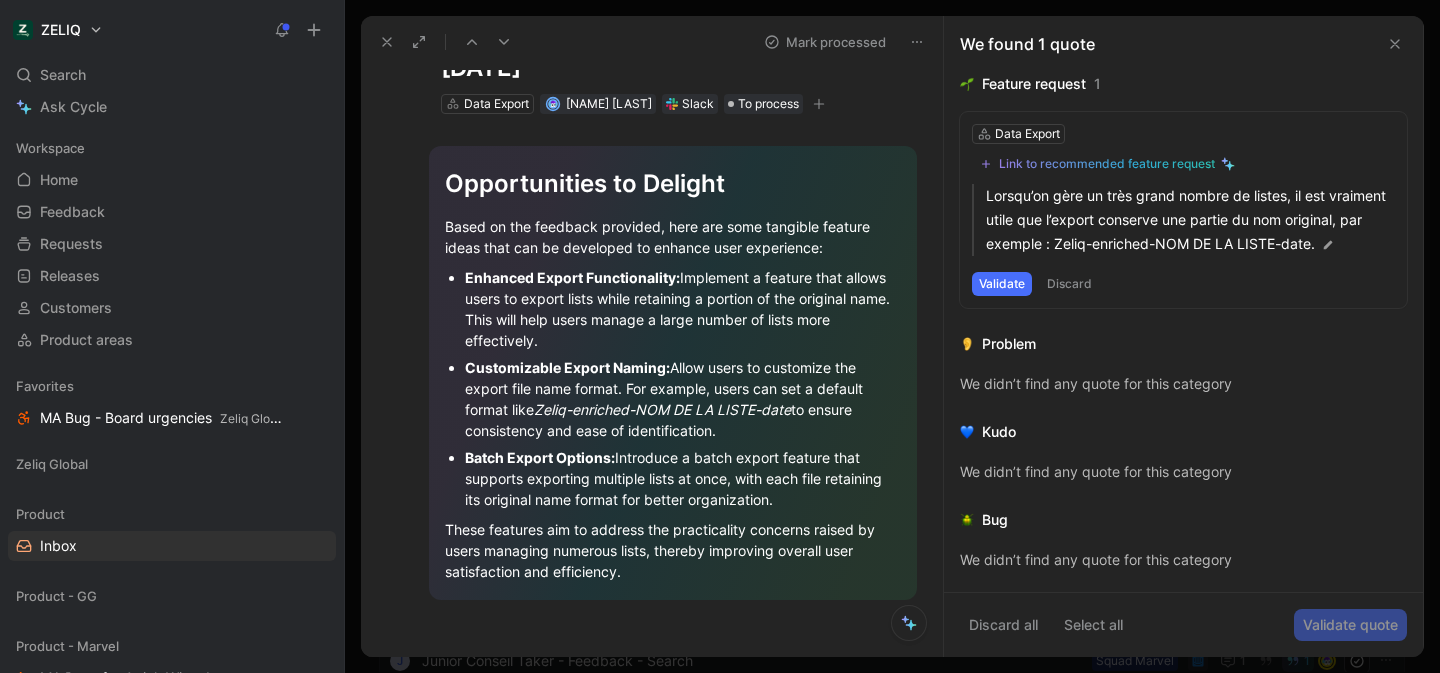 scroll, scrollTop: 0, scrollLeft: 0, axis: both 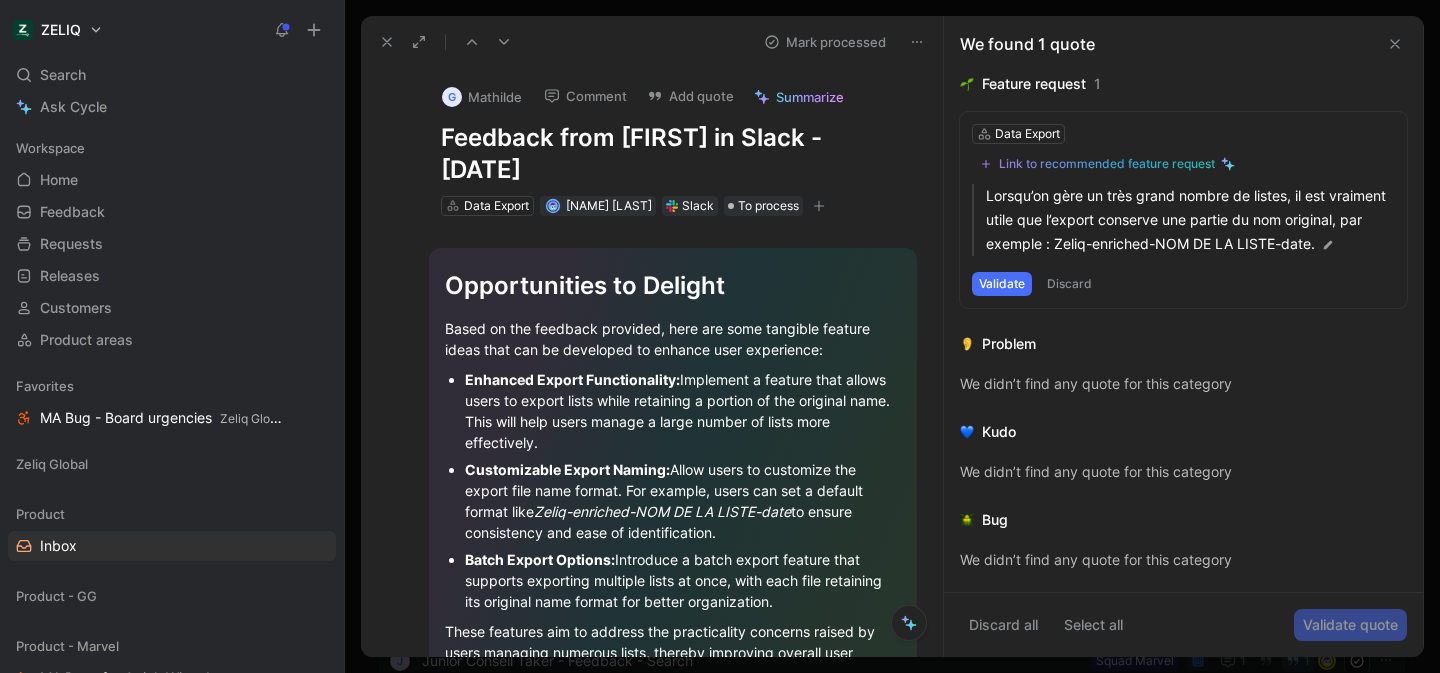 click at bounding box center [819, 206] 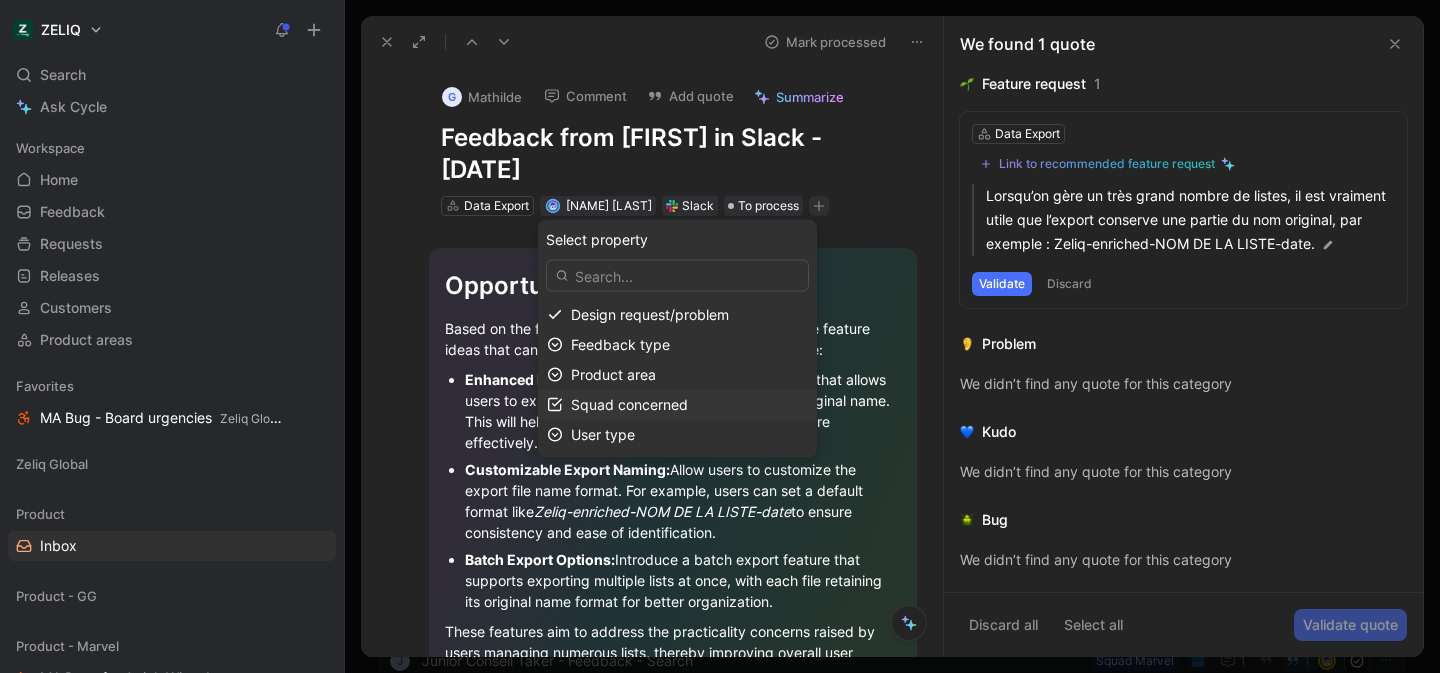 click on "Squad concerned" at bounding box center [629, 404] 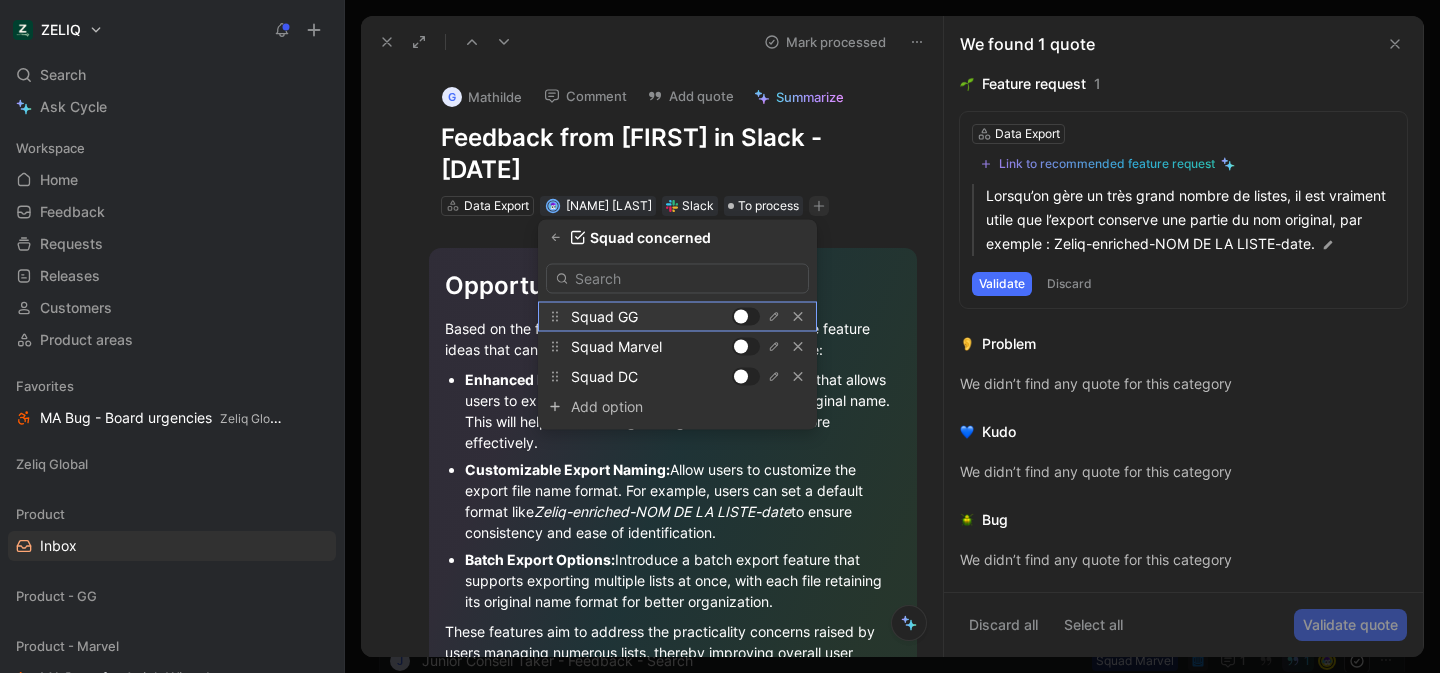 click at bounding box center (741, 317) 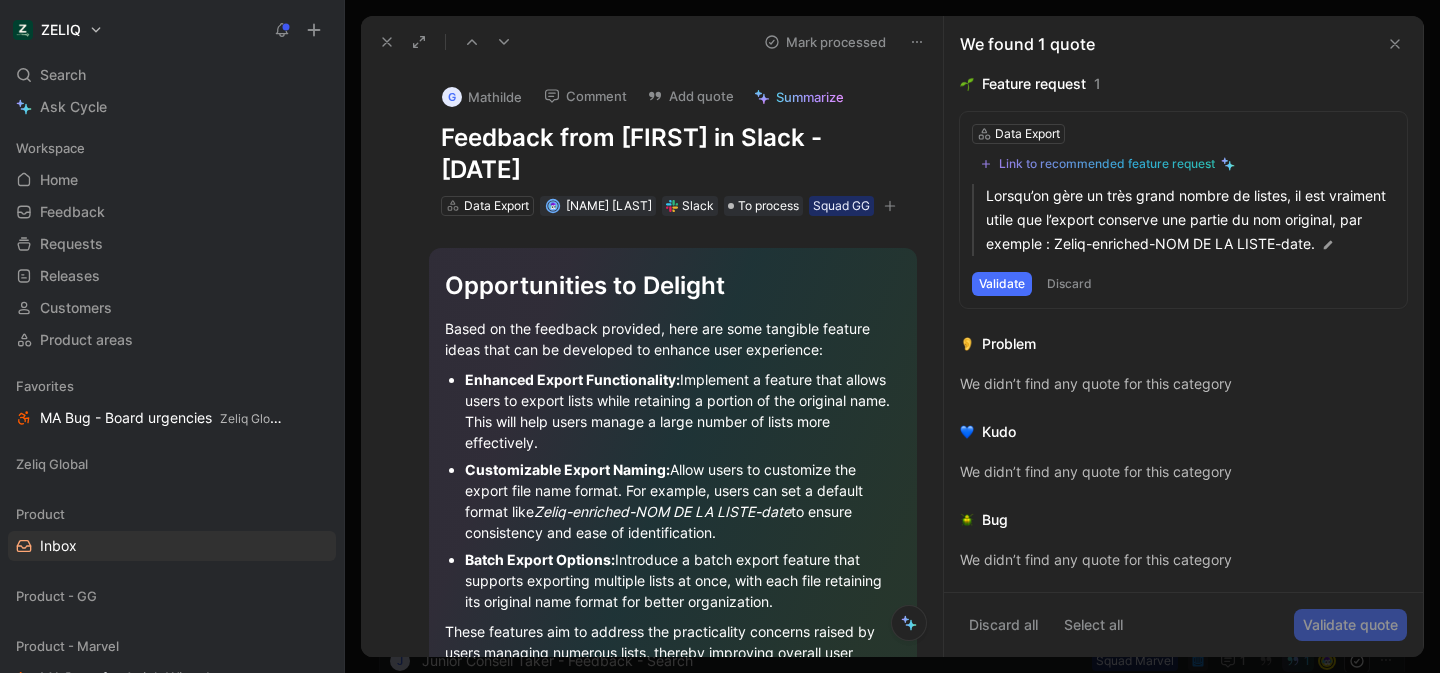 click at bounding box center (1395, 44) 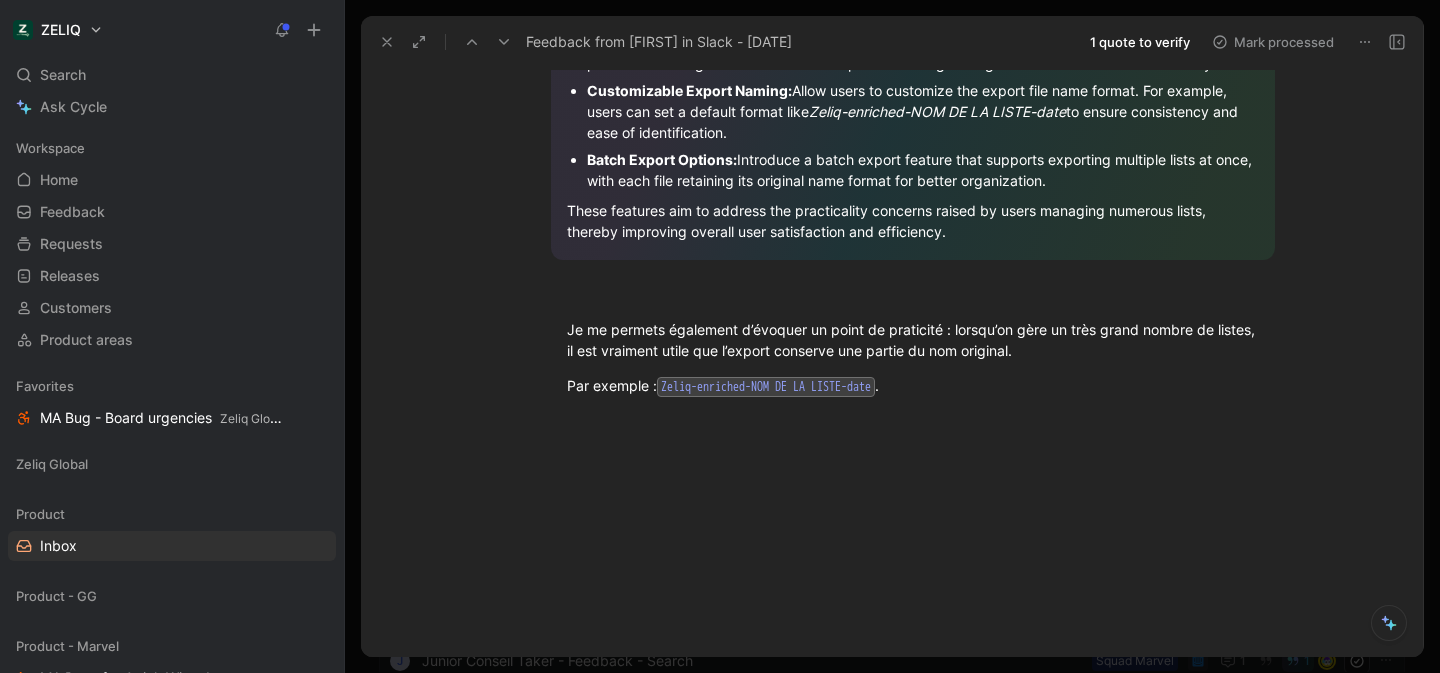 scroll, scrollTop: 0, scrollLeft: 0, axis: both 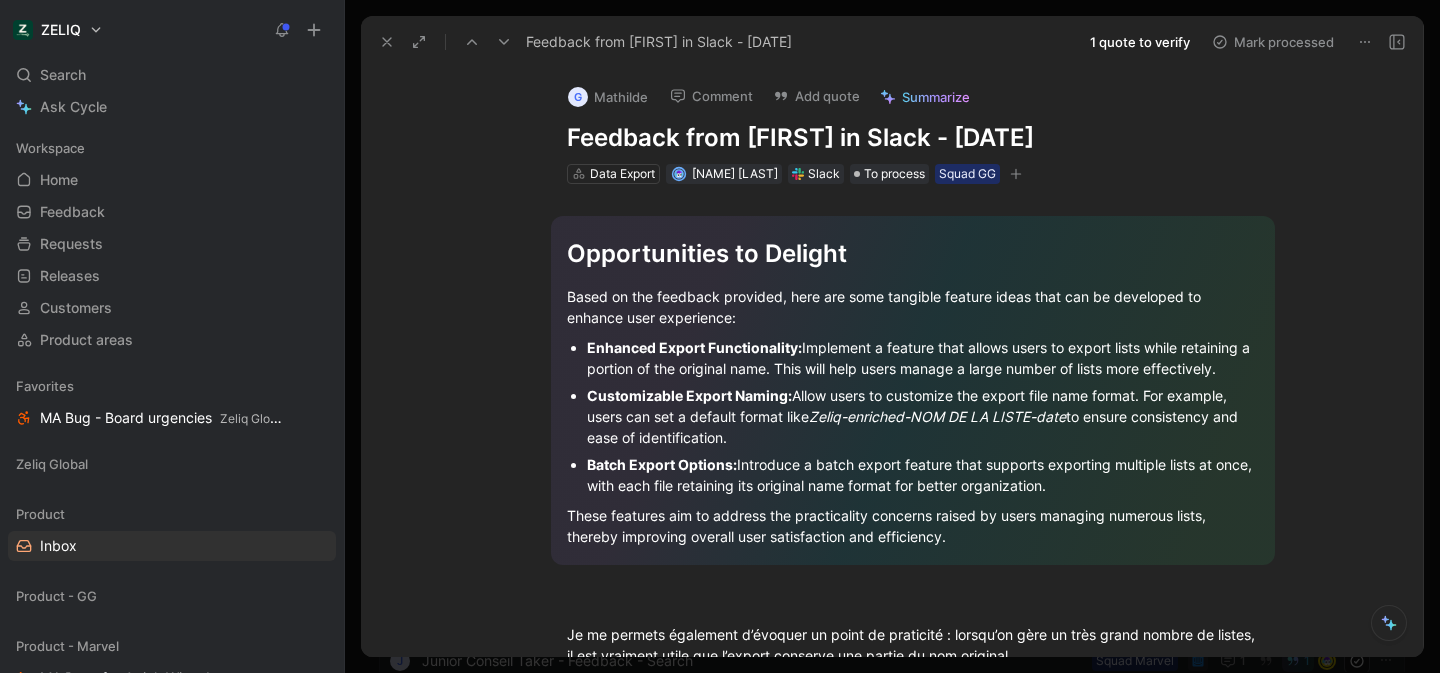 drag, startPoint x: 391, startPoint y: 45, endPoint x: 451, endPoint y: 59, distance: 61.611687 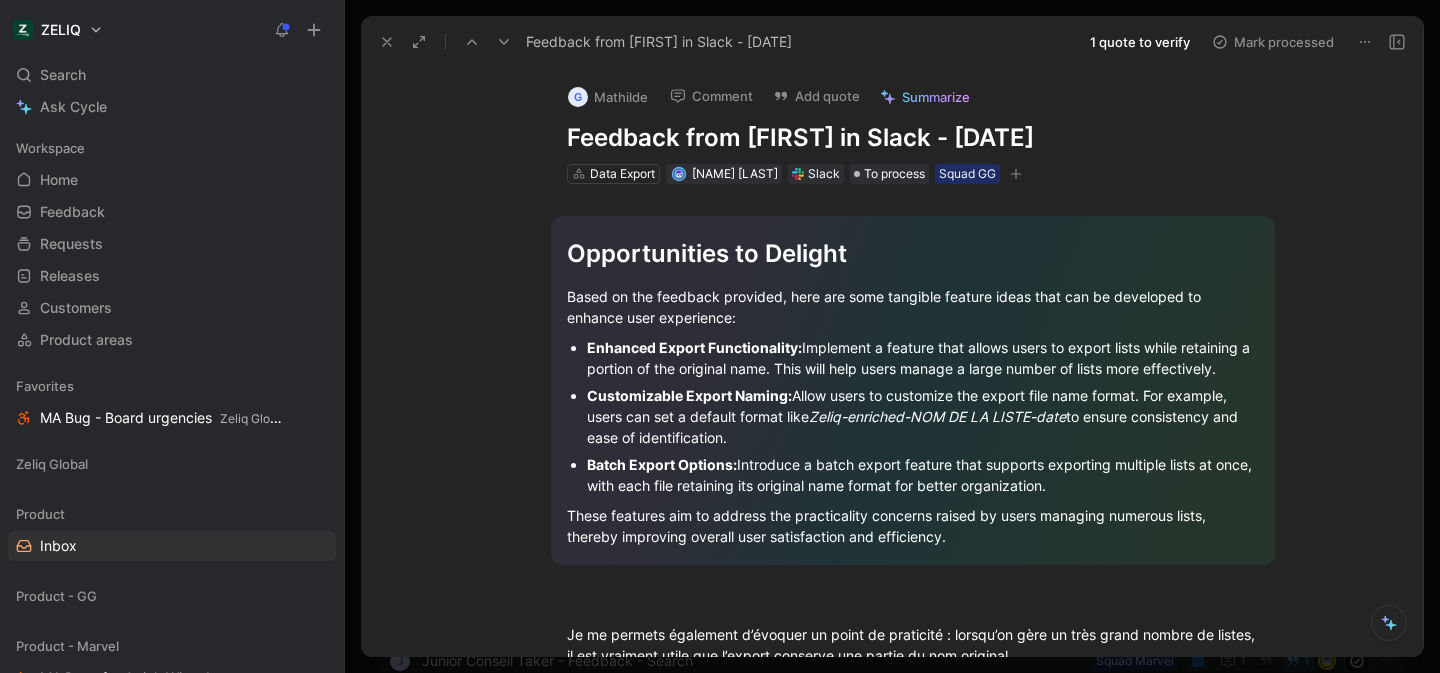 click on "Feedback from [NAME] in Slack - [DATE] [QUOTE] to verify [NAME] processed [NAME] Comment Add quote Summarize Feedback from [NAME] in Slack - [DATE] Data Export [NAME] Slack To process Squad GG Opportunities to Delight Based on the feedback provided, here are some tangible feature ideas that can be developed to enhance user experience: Enhanced Export Functionality:  Implement a feature that allows users to export lists while retaining a portion of the original name. This will help users manage a large number of lists more effectively. Customizable Export Naming:  Allow users to customize the export file name format. For example, users can set a default format like  Zeliq-enriched-NOM DE LA LISTE-date  to ensure consistency and ease of identification. Batch Export Options:  Introduce a batch export feature that supports exporting multiple lists at once, with each file retaining its original name format for better organization. Par exemple :  Zeliq-enriched-NOM DE LA LISTE-date ." at bounding box center (892, 336) 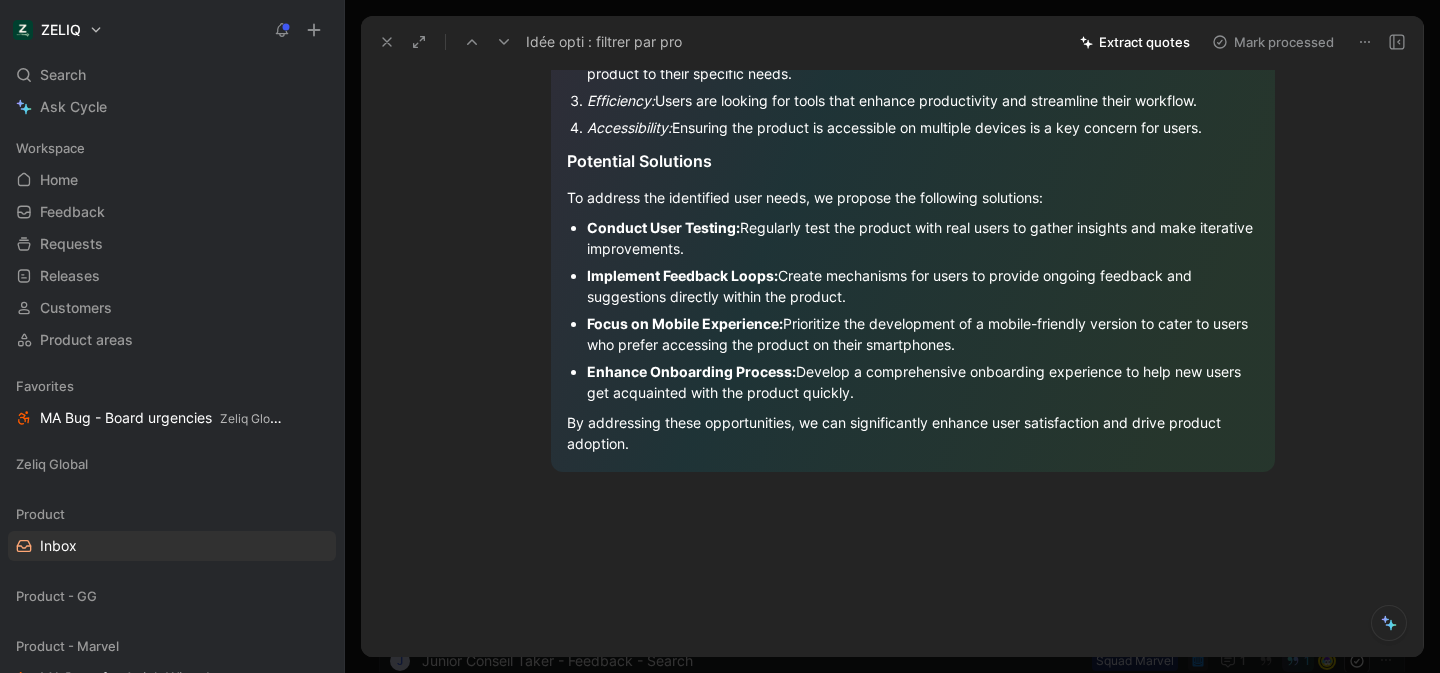 scroll, scrollTop: 39, scrollLeft: 0, axis: vertical 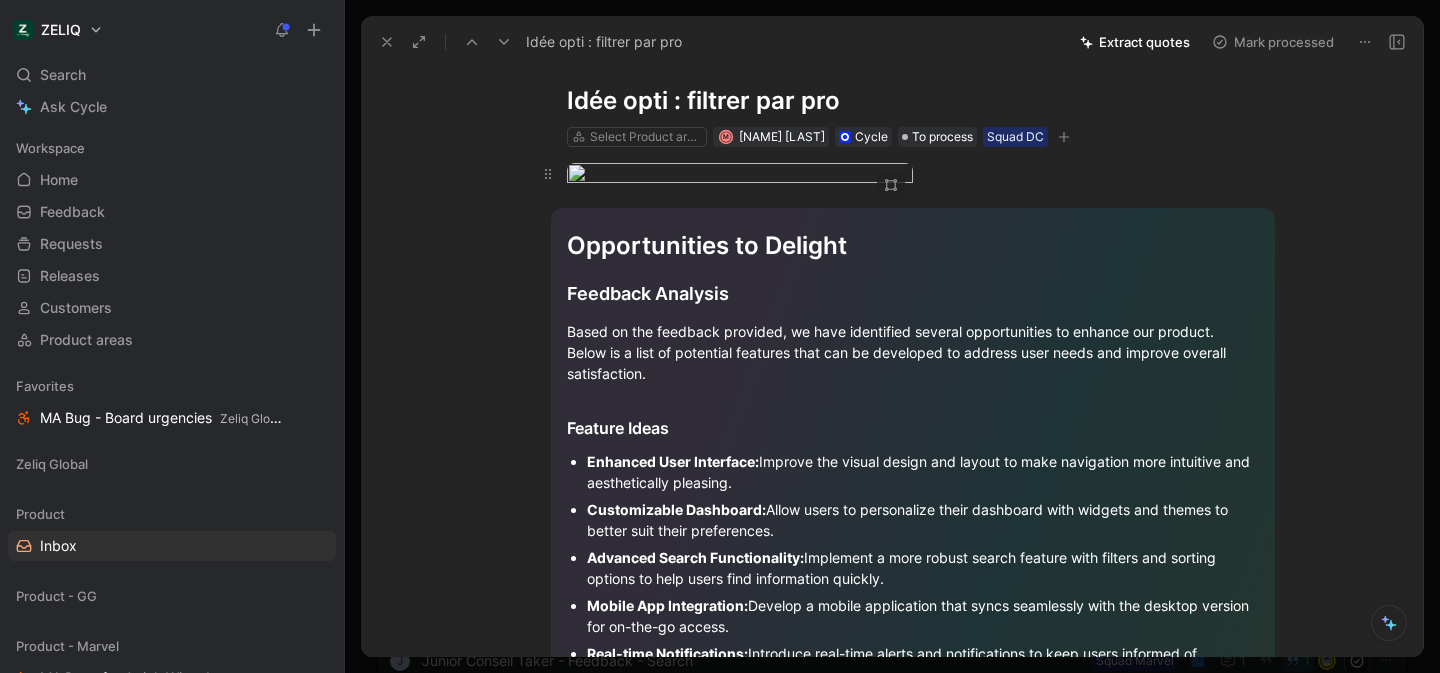 click on "ZEL-8278
To pick up a draggable item, press the space bar.
While dragging, use the arrow keys to move the item.
Press space again to drop the item in its new position, or press escape to cancel.
Help center Invite member Feedback Views Inbox Product Settings To process 58+ P Powere - Sequence - Leads in "Error" no explanation Squad DC 1 1 L Squad DC 1 Deal lost Squad Marvel 1 Deal lost Squad Marvel 1 D Squad DC 1 3 o Squad GG 1 L Squad DC 1 Idée opti : ASsesfirst Squad DC 1" at bounding box center (720, 336) 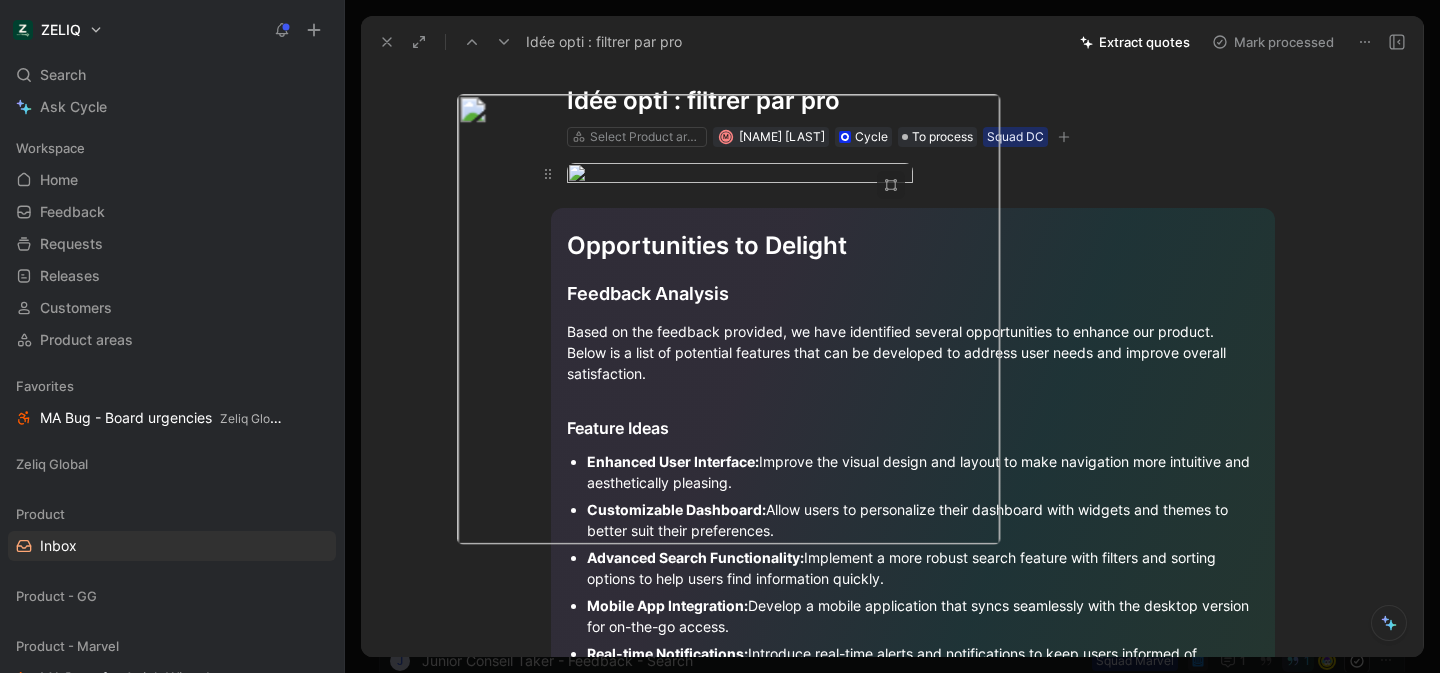click at bounding box center [728, 319] 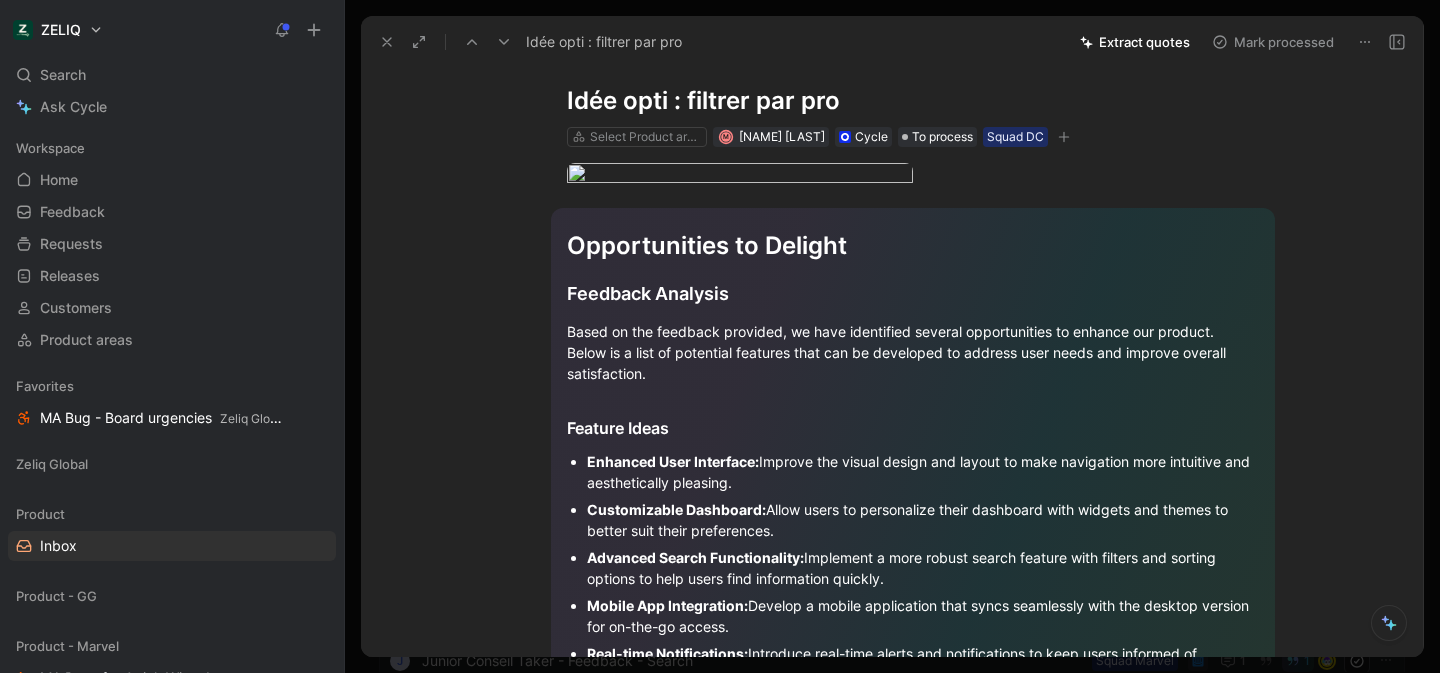 click at bounding box center (387, 42) 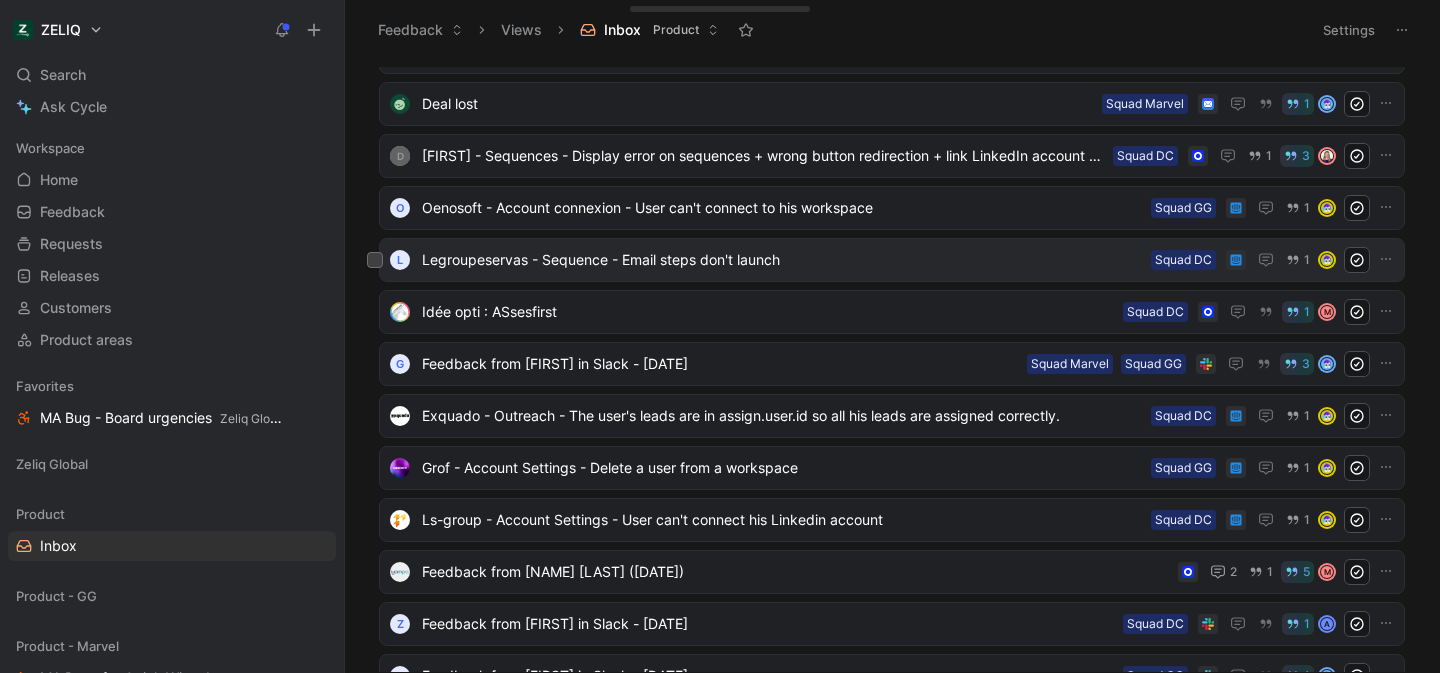 scroll, scrollTop: 449, scrollLeft: 0, axis: vertical 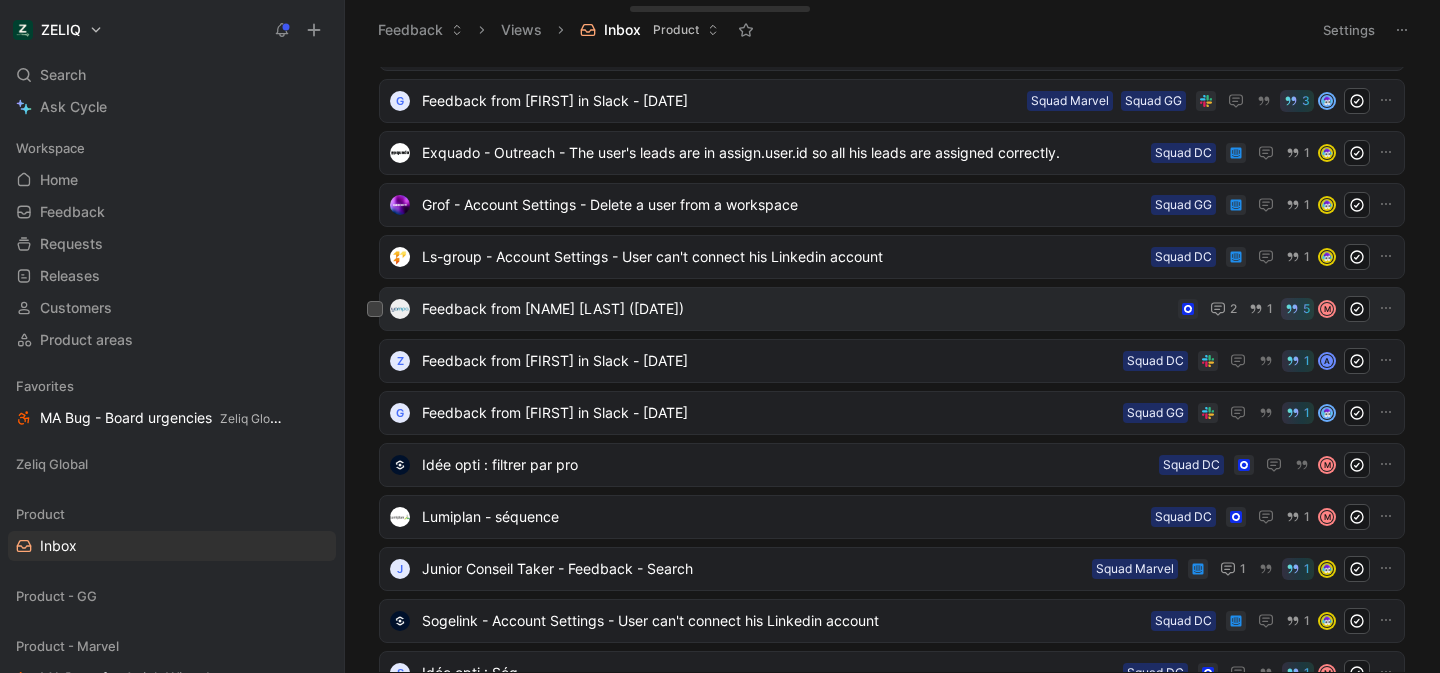 click on "Feedback from [NAME] [LAST] ([DATE])" at bounding box center [796, 309] 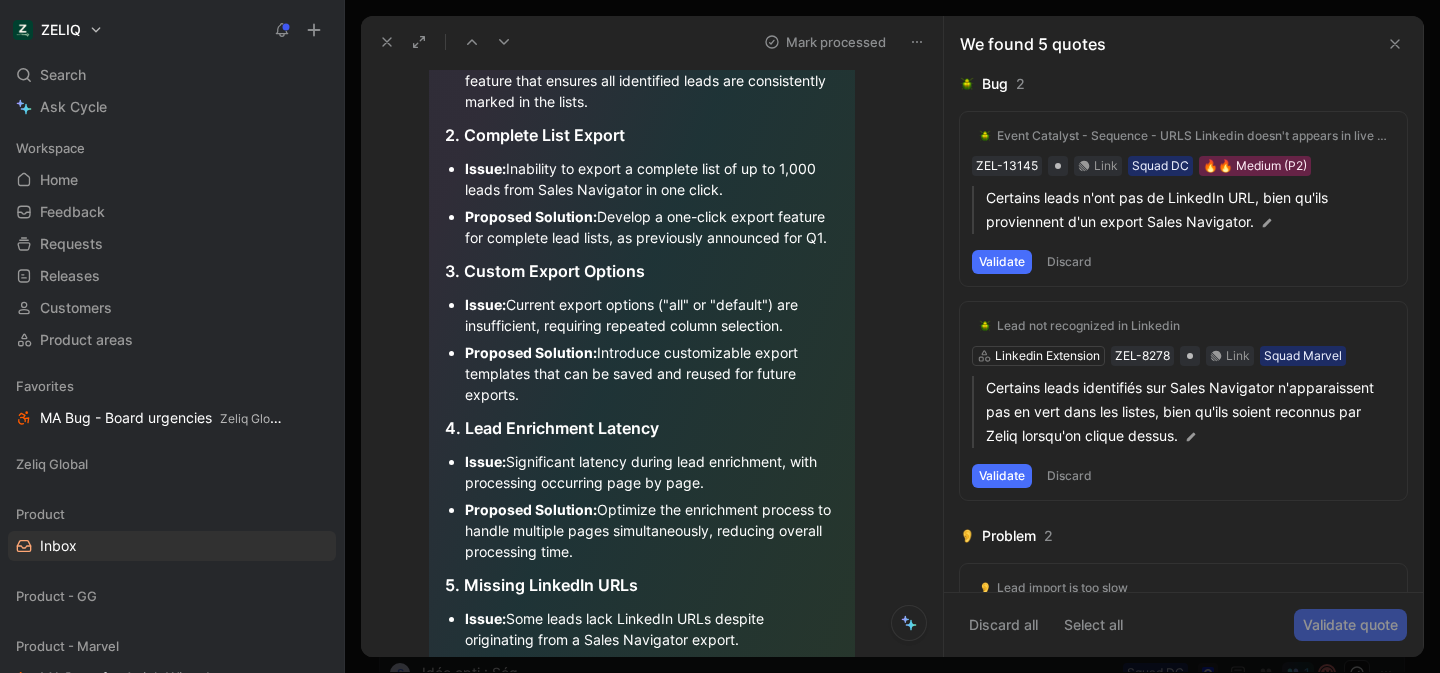 scroll, scrollTop: 0, scrollLeft: 0, axis: both 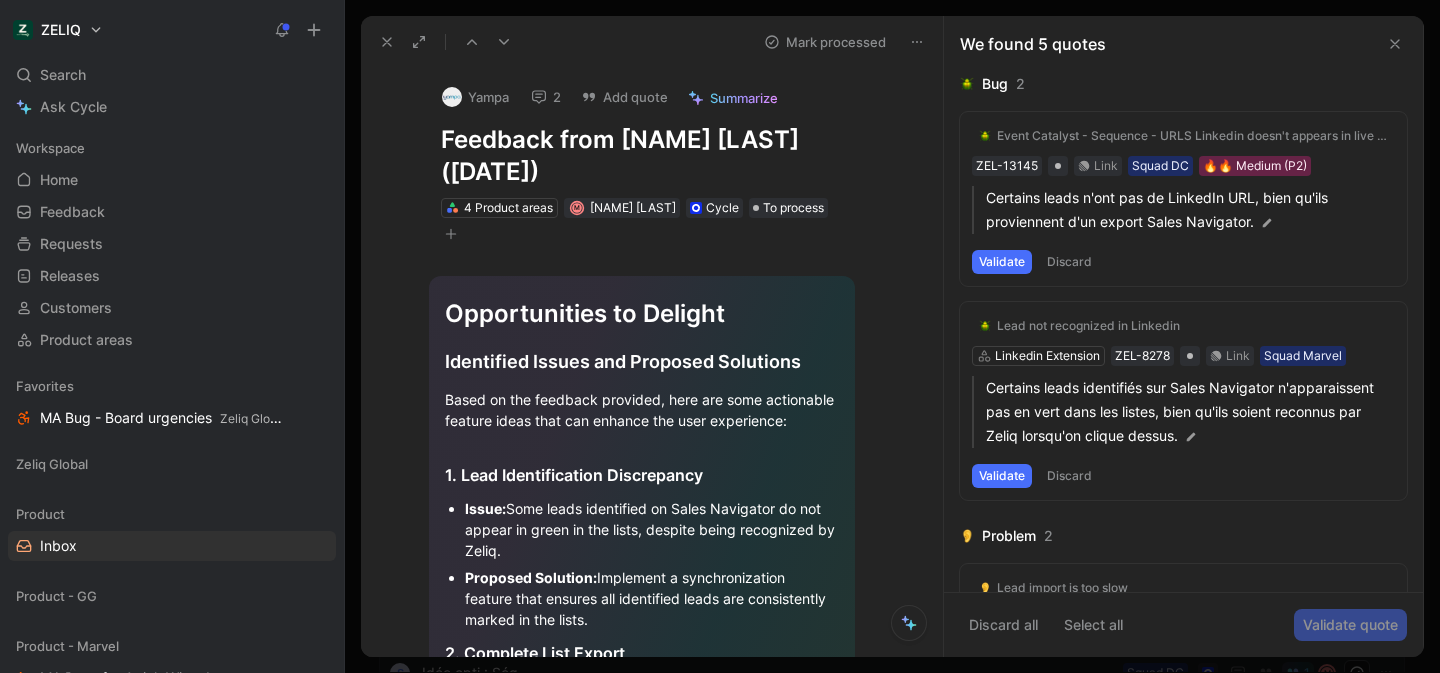 click on "We found 5 quotes" at bounding box center [1183, 44] 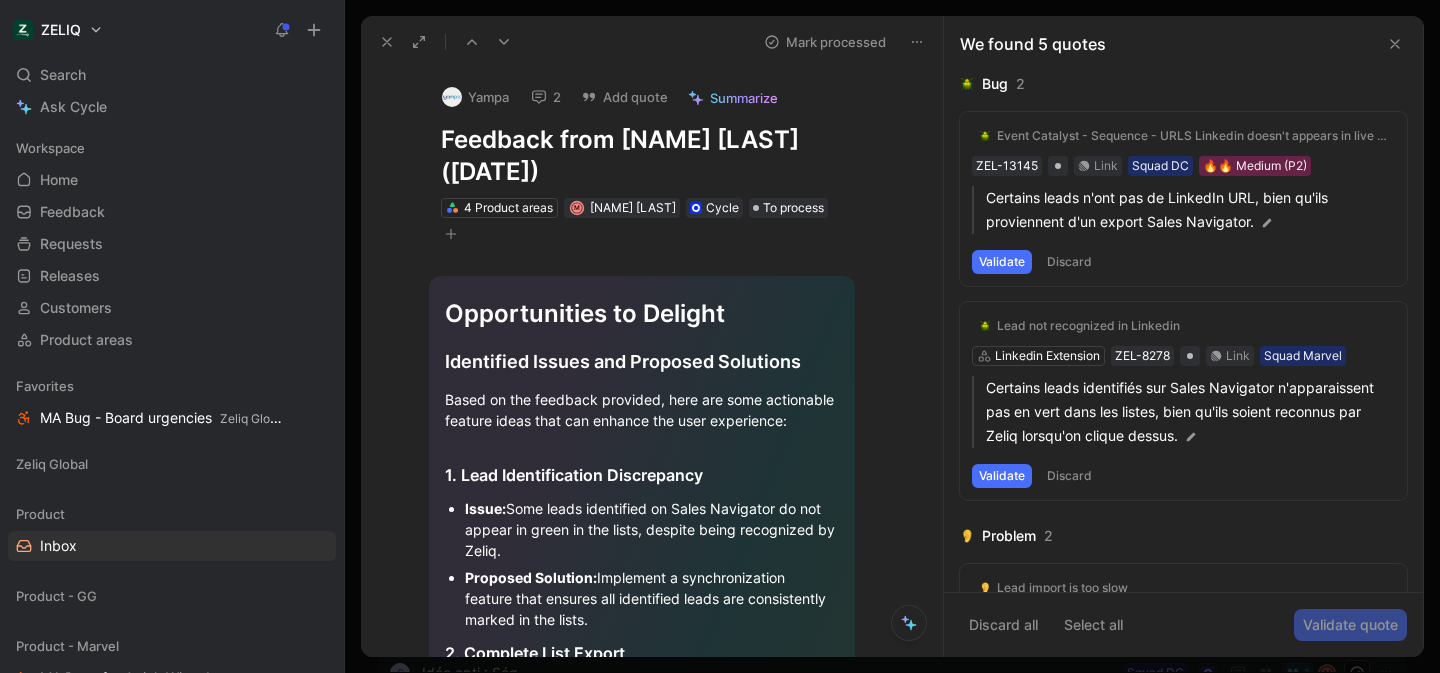 click at bounding box center (1395, 44) 